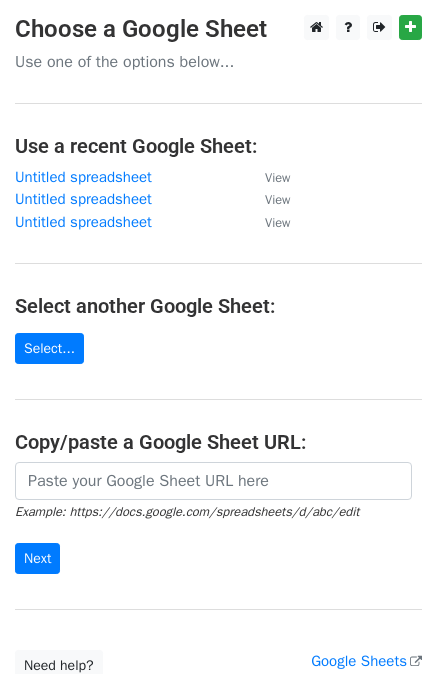scroll, scrollTop: 0, scrollLeft: 0, axis: both 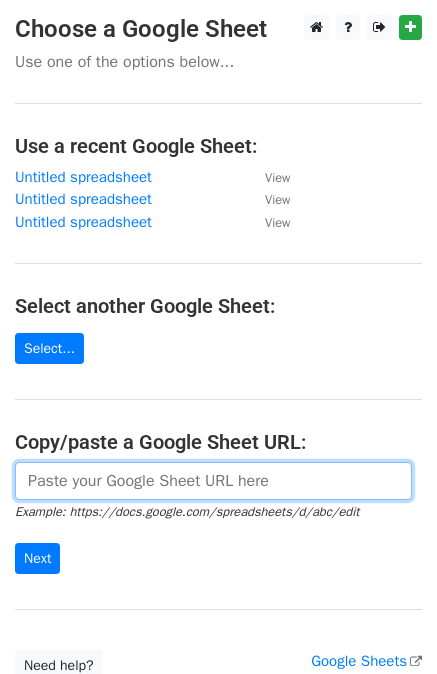 click at bounding box center [213, 481] 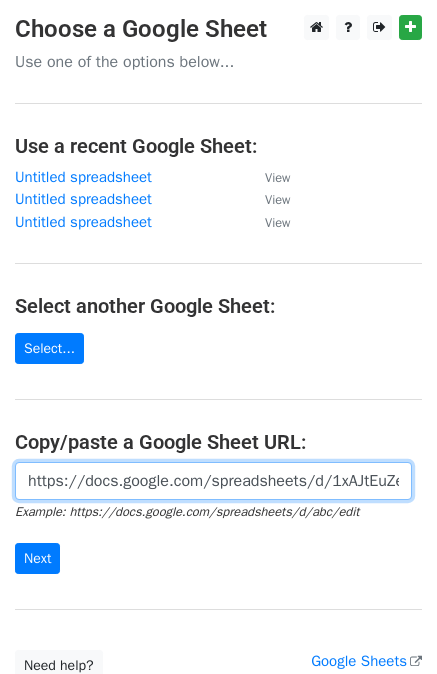 scroll, scrollTop: 0, scrollLeft: 424, axis: horizontal 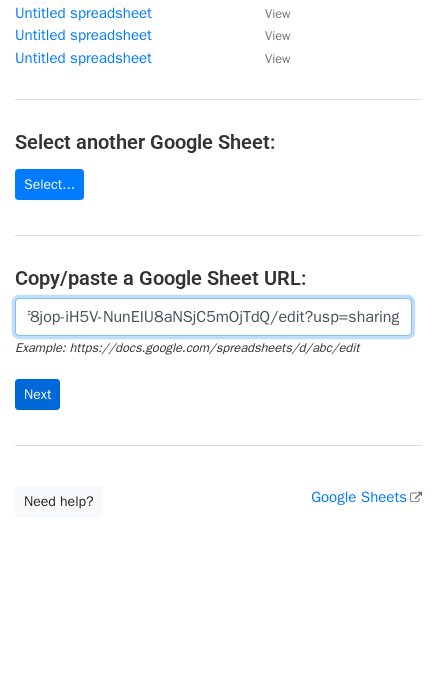 type on "https://docs.google.com/spreadsheets/d/1xAJtEuZedYTEOf8jop-iH5V-NunEIU8aNSjC5mOjTdQ/edit?usp=sharing" 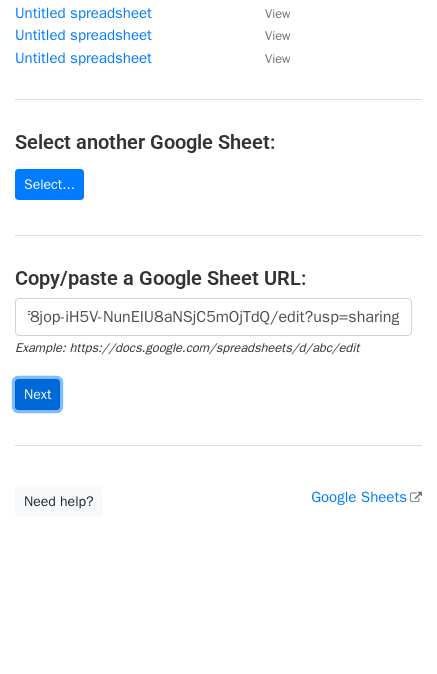 scroll, scrollTop: 0, scrollLeft: 0, axis: both 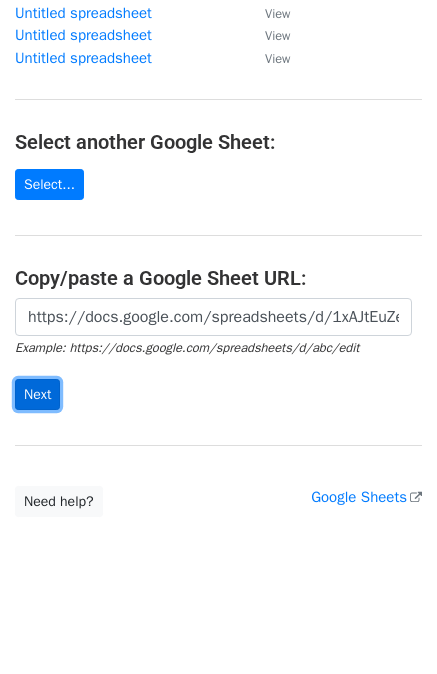 click on "Next" at bounding box center [37, 394] 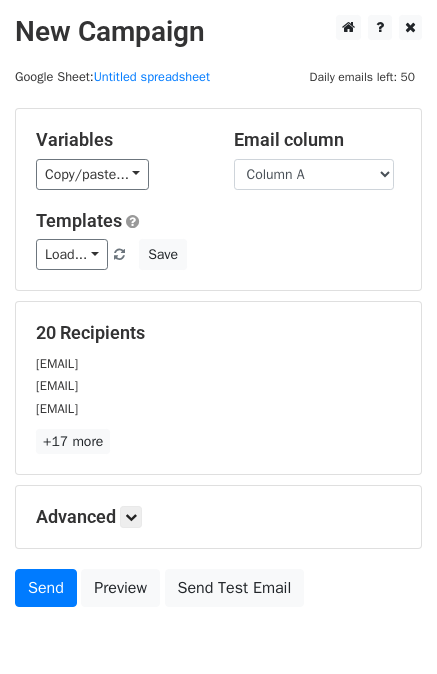 scroll, scrollTop: 100, scrollLeft: 0, axis: vertical 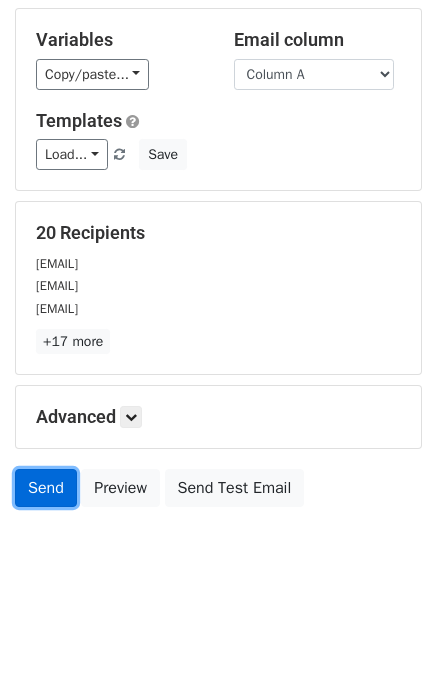 click on "Send" at bounding box center [46, 488] 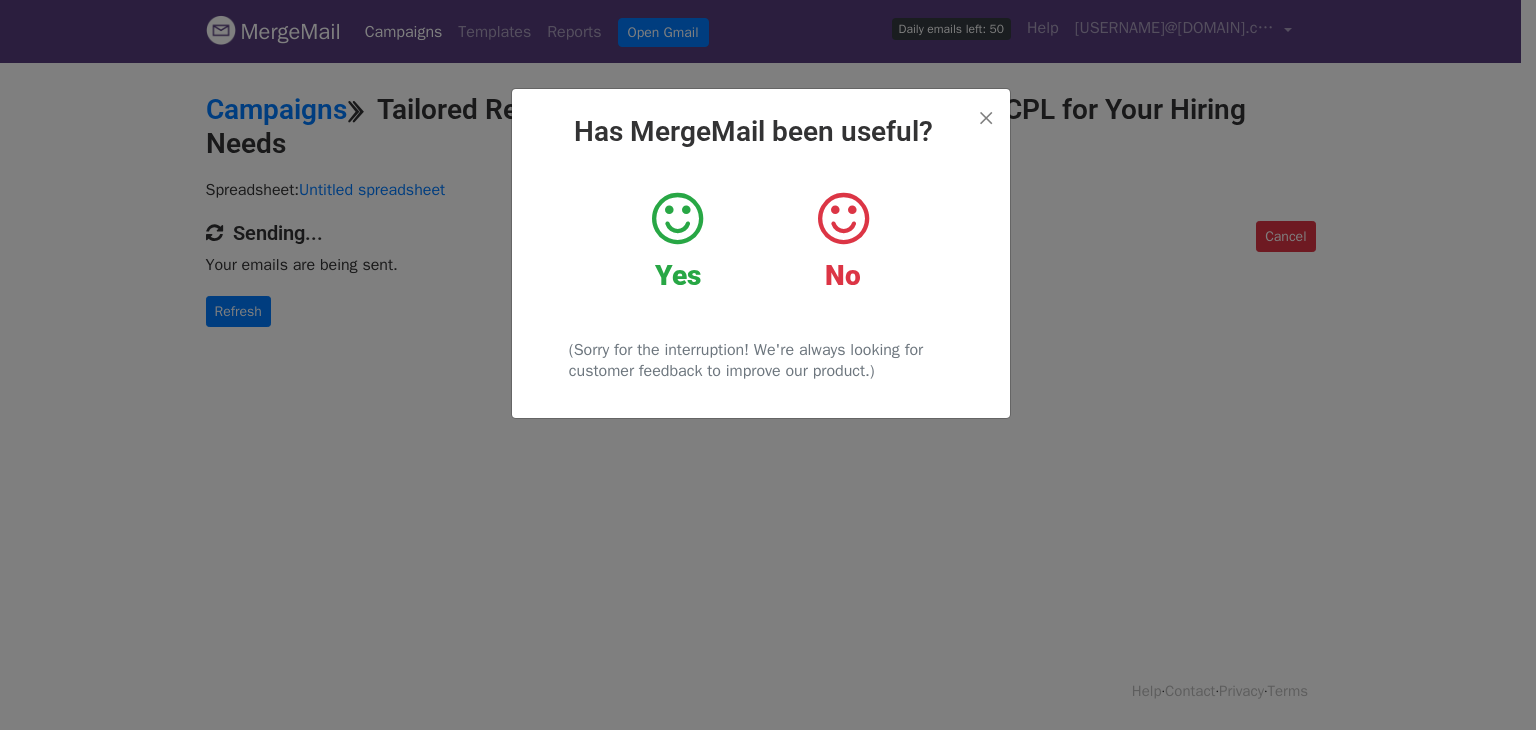 scroll, scrollTop: 0, scrollLeft: 0, axis: both 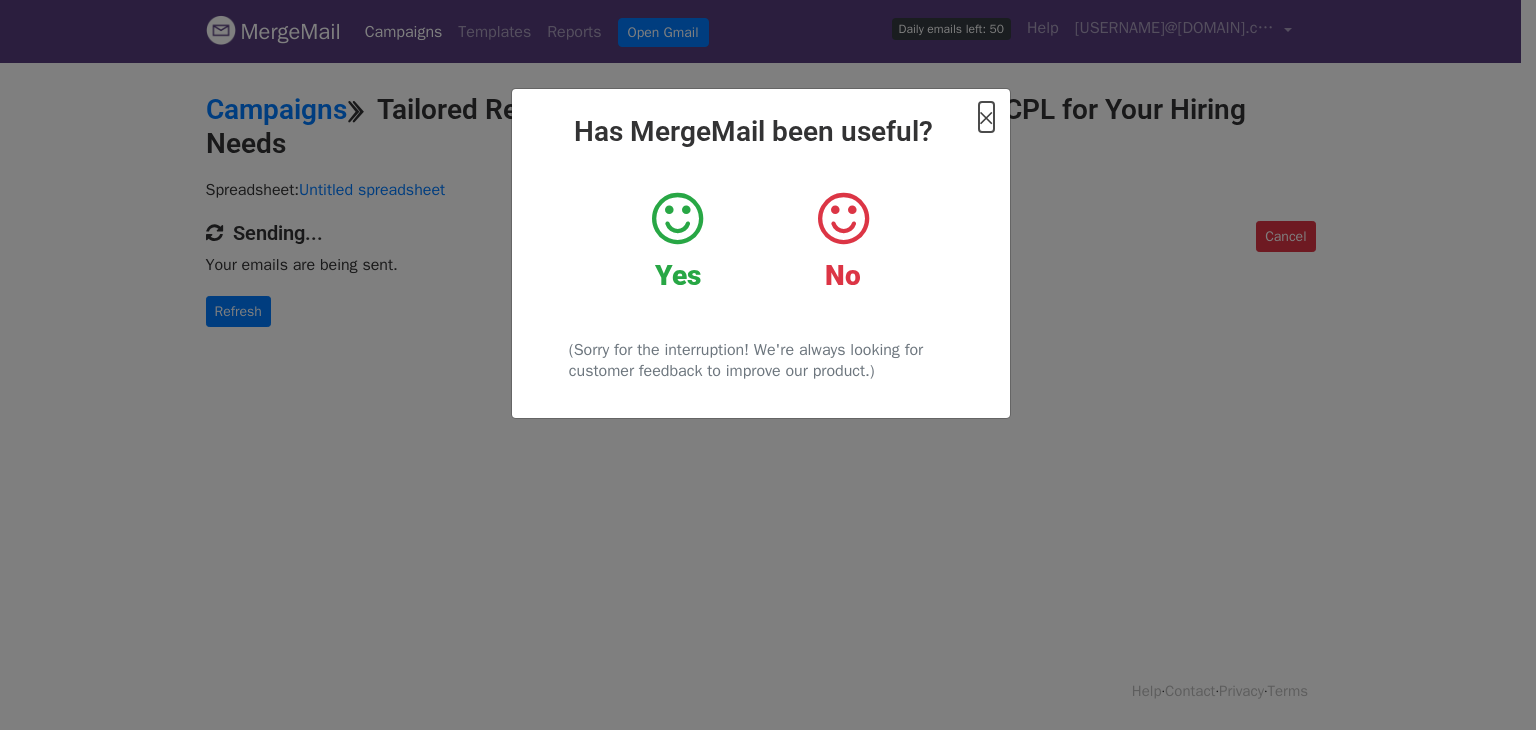 click on "×" at bounding box center (986, 117) 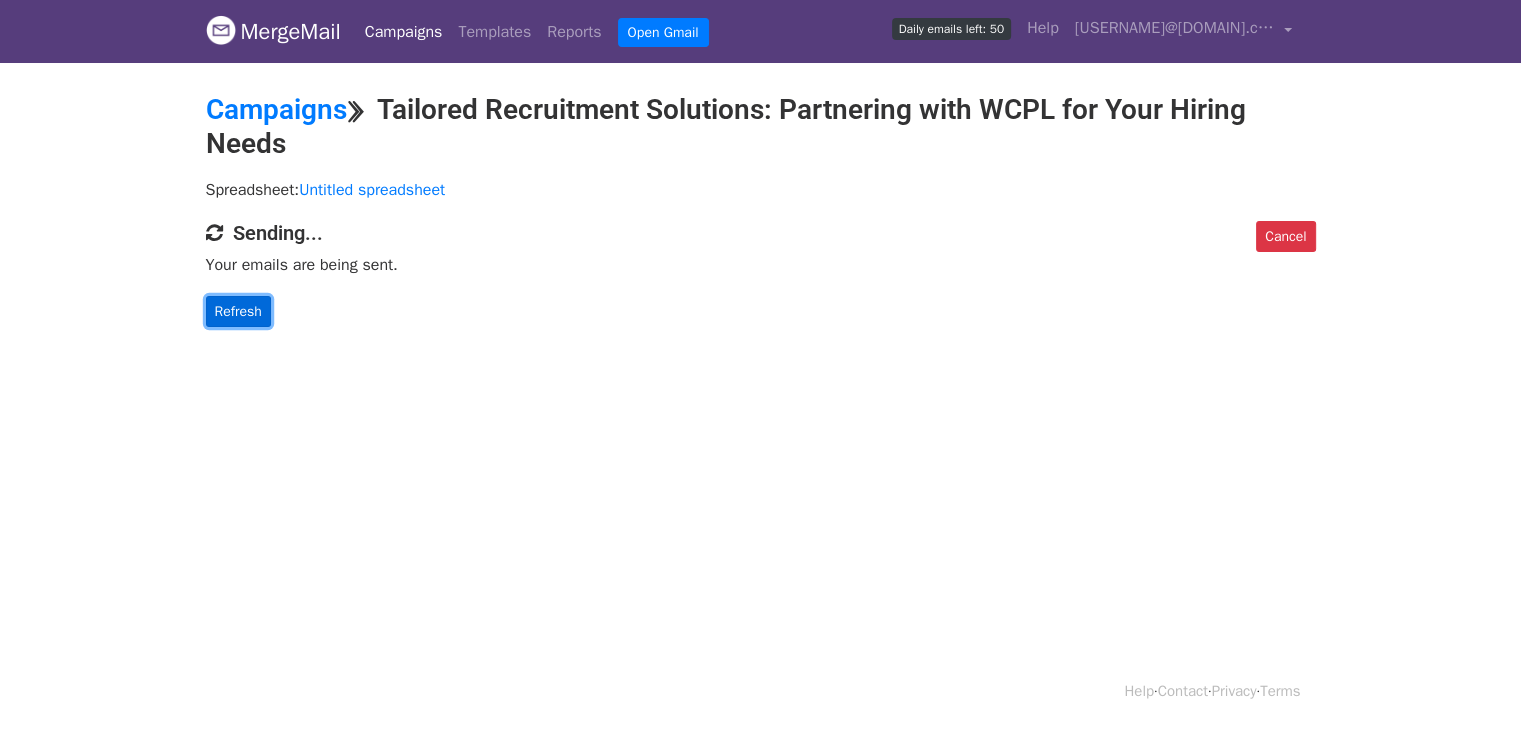 click on "Refresh" at bounding box center (238, 311) 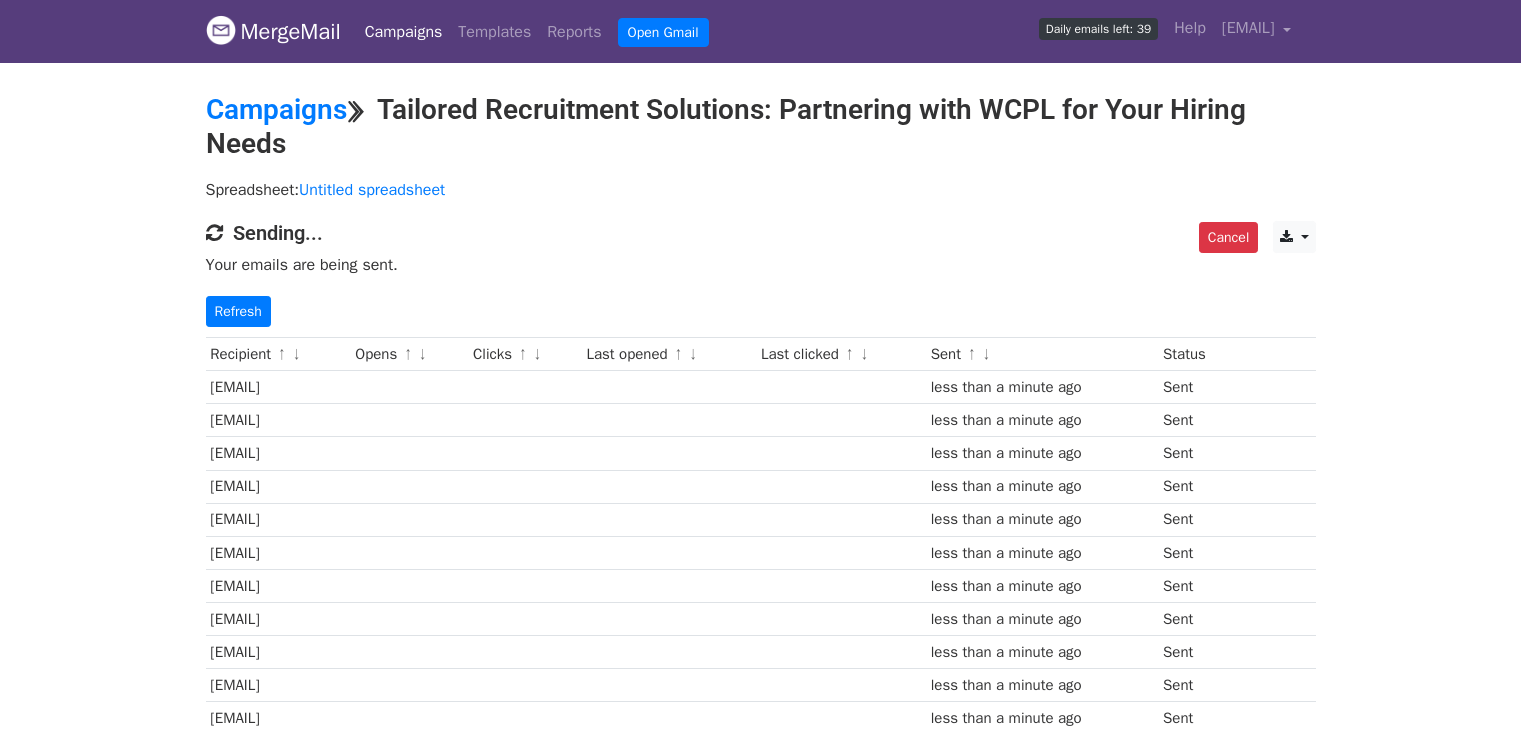 scroll, scrollTop: 0, scrollLeft: 0, axis: both 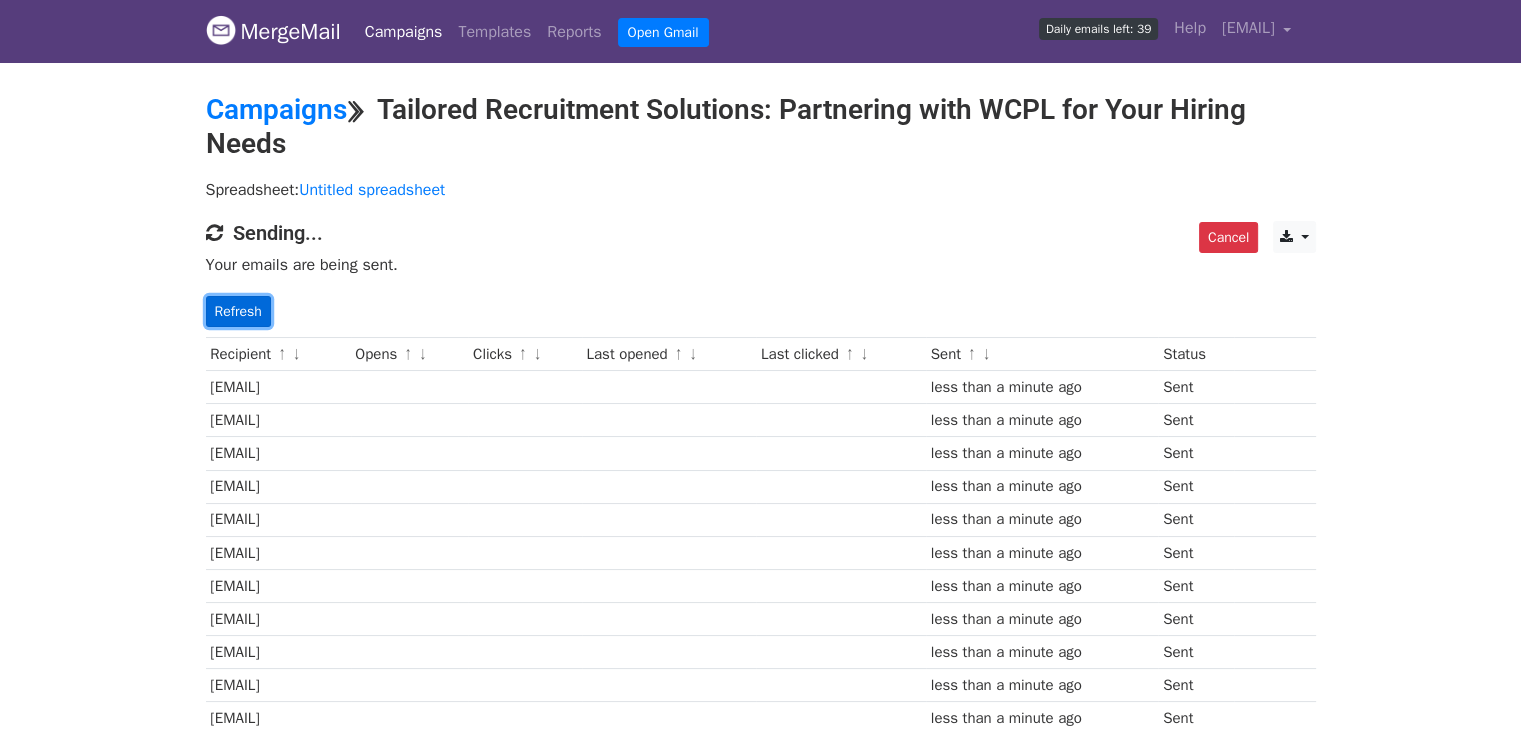 click on "Refresh" at bounding box center [238, 311] 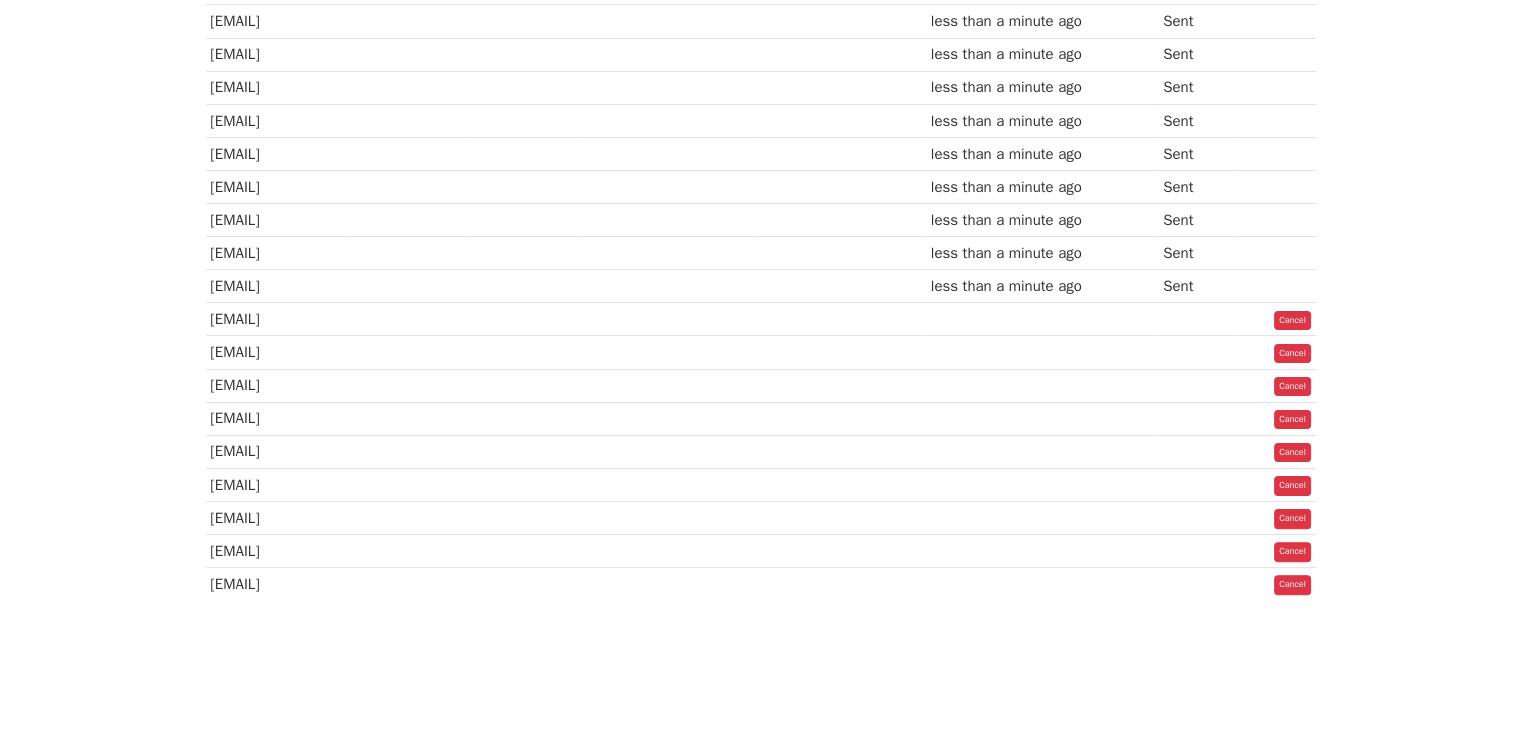 scroll, scrollTop: 438, scrollLeft: 0, axis: vertical 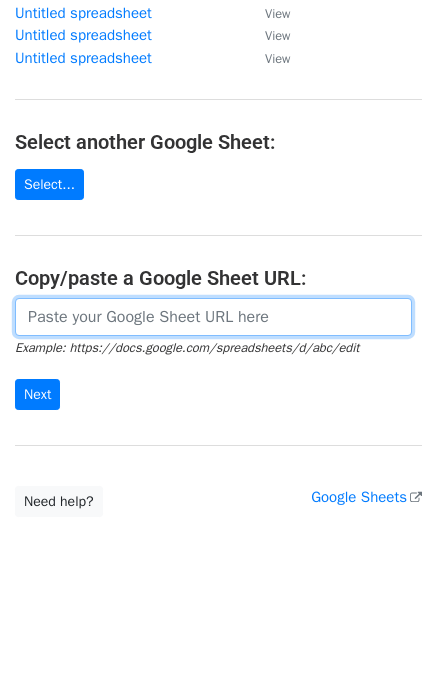 click at bounding box center (213, 317) 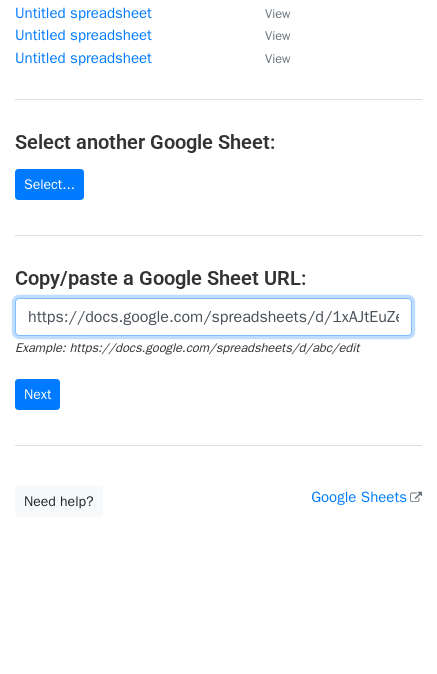 scroll, scrollTop: 0, scrollLeft: 424, axis: horizontal 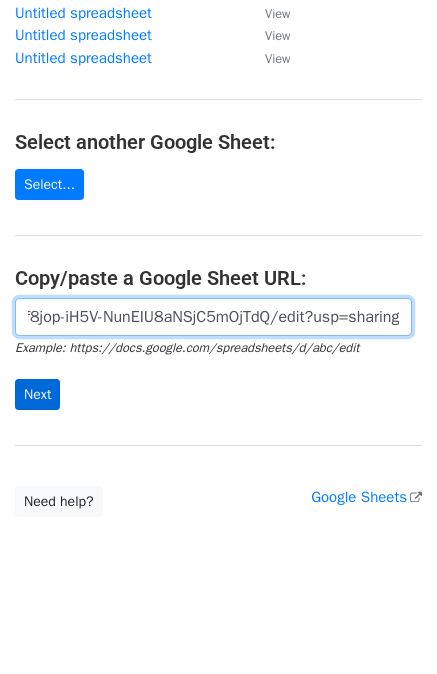 type on "https://docs.google.com/spreadsheets/d/1xAJtEuZedYTEOf8jop-iH5V-NunEIU8aNSjC5mOjTdQ/edit?usp=sharing" 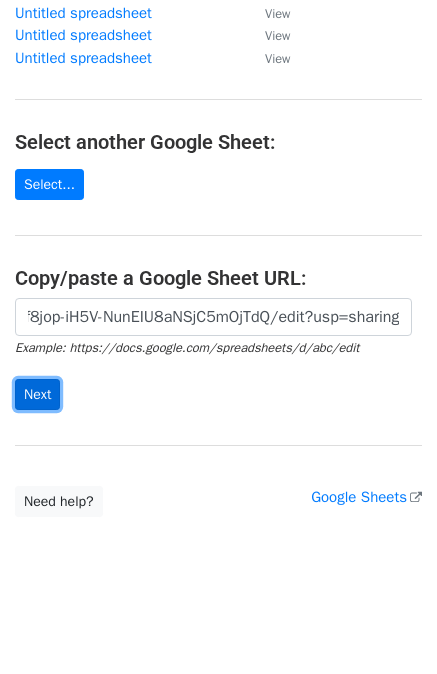 scroll, scrollTop: 0, scrollLeft: 0, axis: both 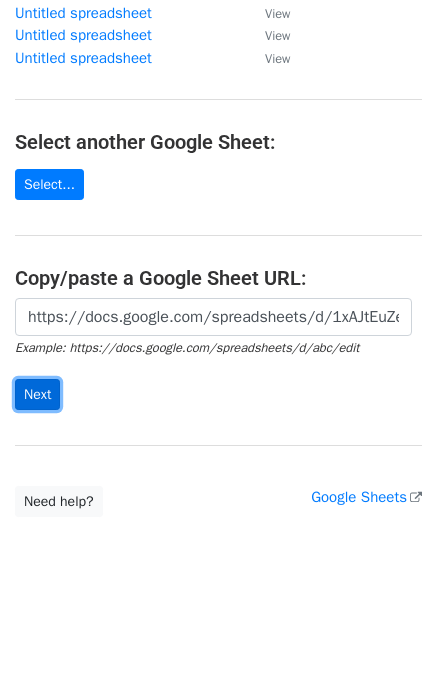 click on "Next" at bounding box center (37, 394) 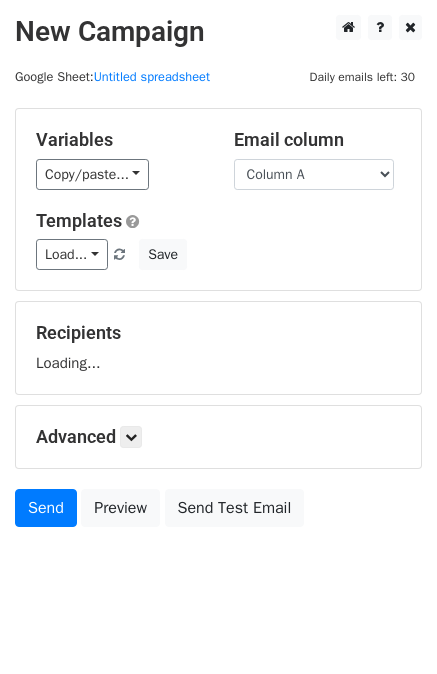 scroll, scrollTop: 0, scrollLeft: 0, axis: both 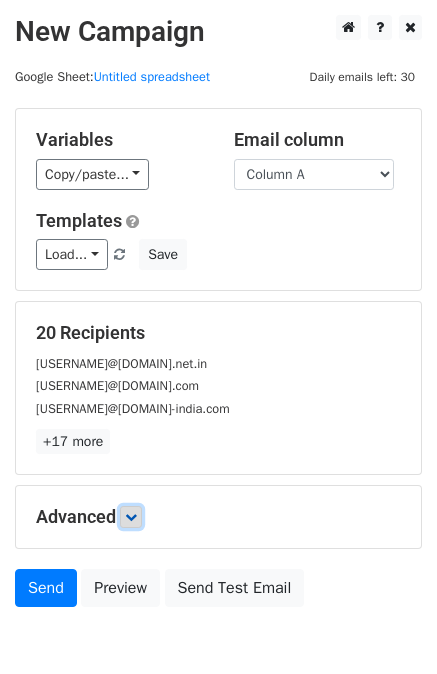 click at bounding box center (131, 517) 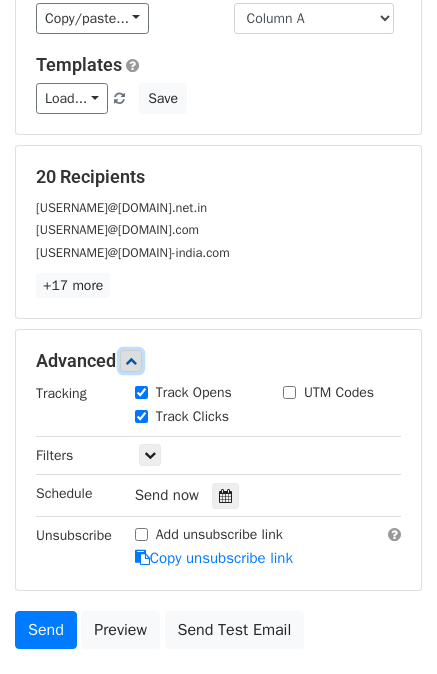 scroll, scrollTop: 212, scrollLeft: 0, axis: vertical 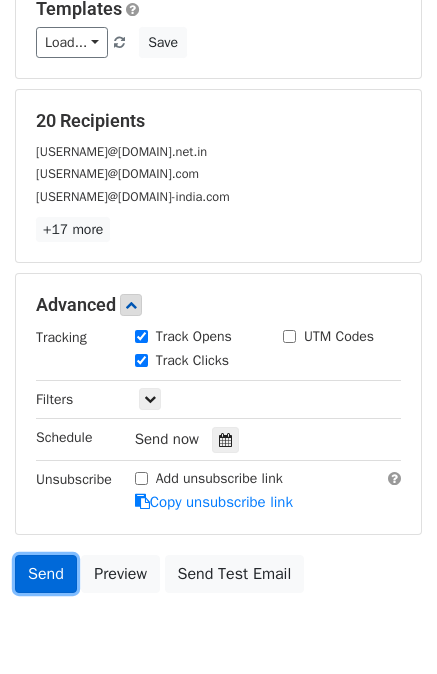 click on "Send" at bounding box center [46, 574] 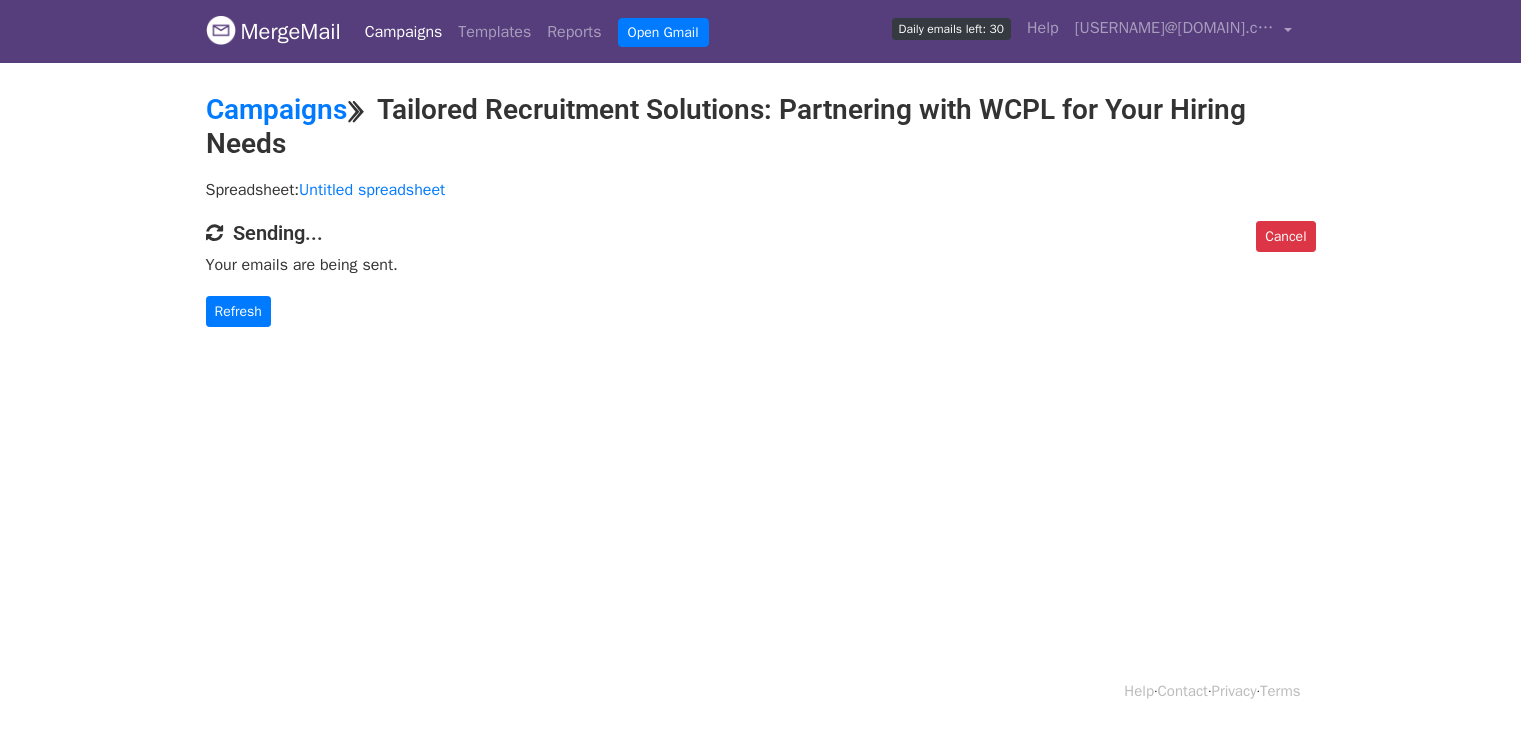 scroll, scrollTop: 0, scrollLeft: 0, axis: both 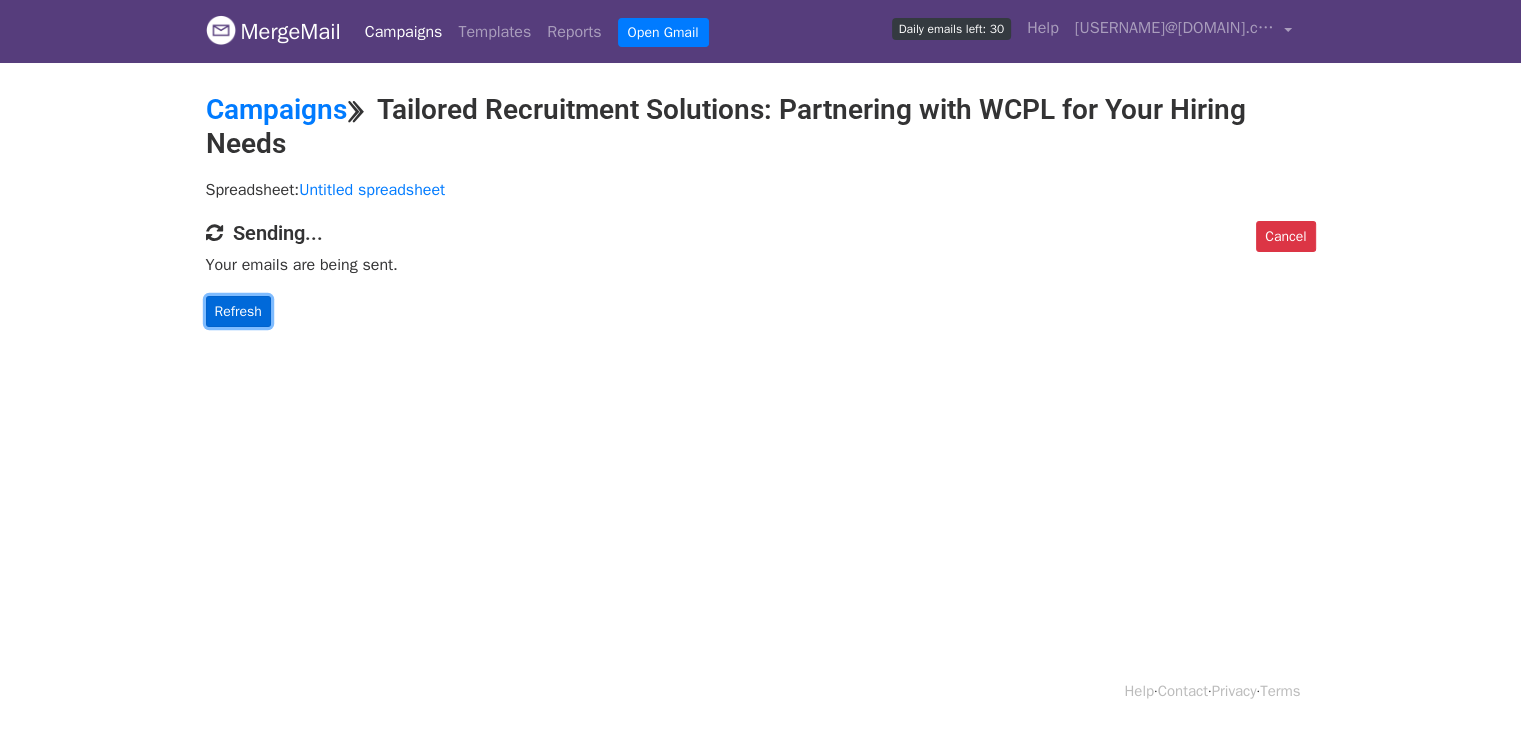 click on "Refresh" at bounding box center (238, 311) 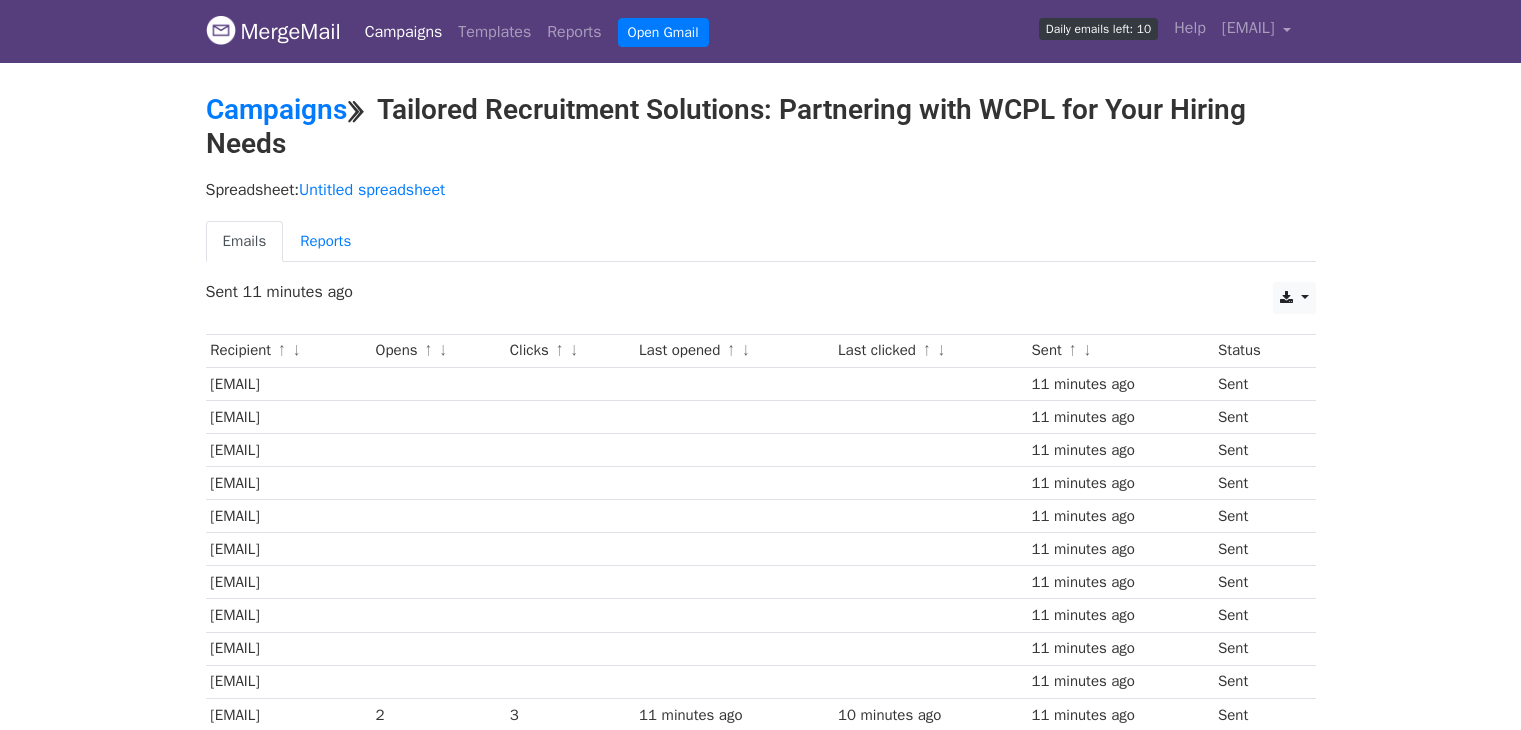 scroll, scrollTop: 0, scrollLeft: 0, axis: both 